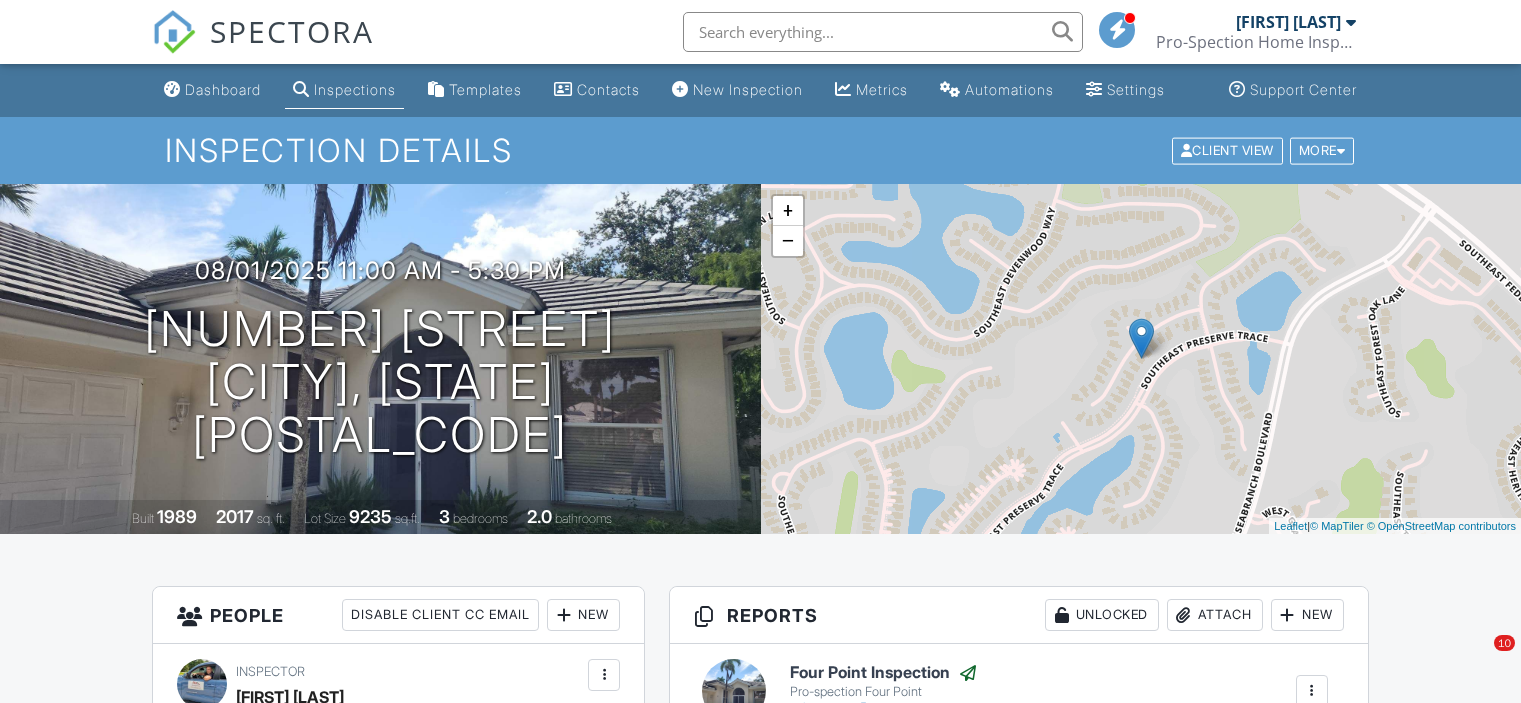 scroll, scrollTop: 460, scrollLeft: 0, axis: vertical 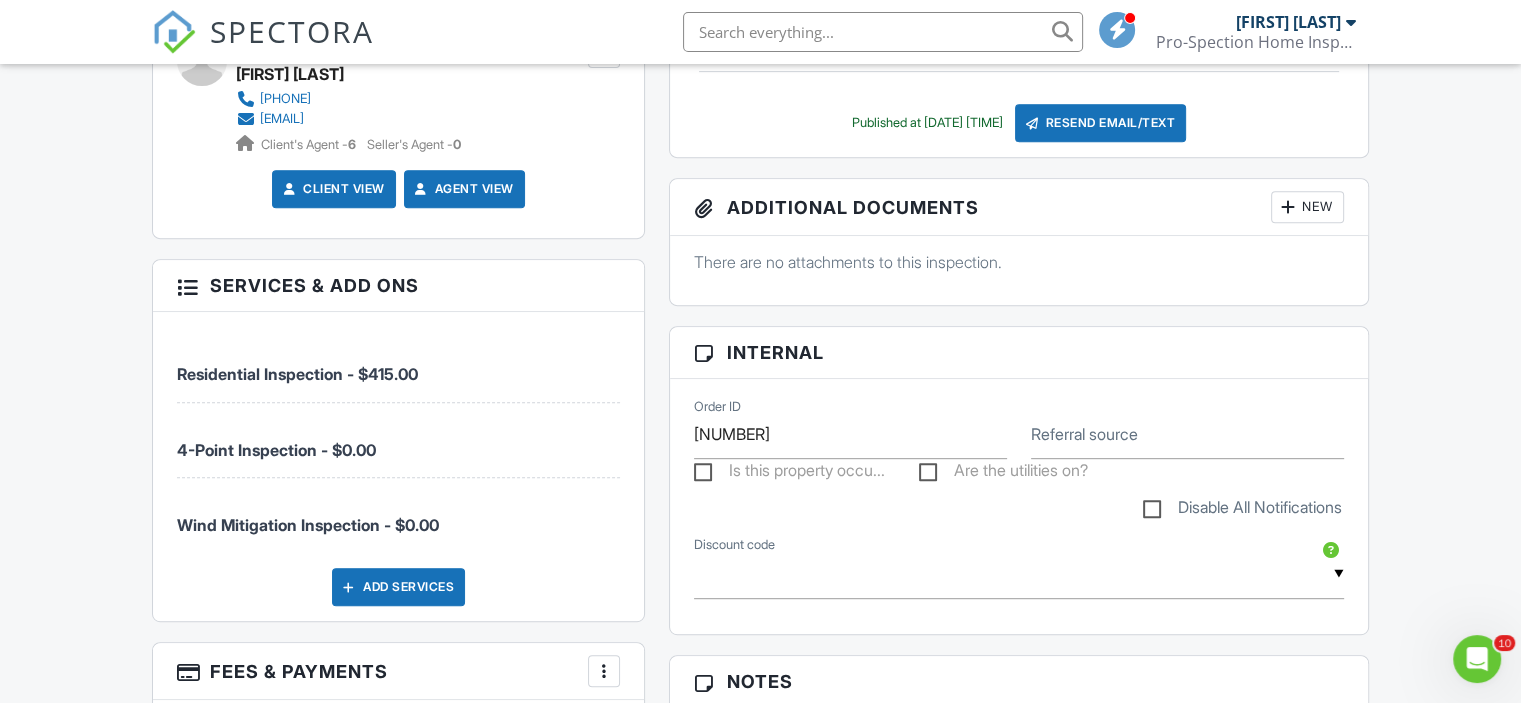 click on "New" at bounding box center [1307, 207] 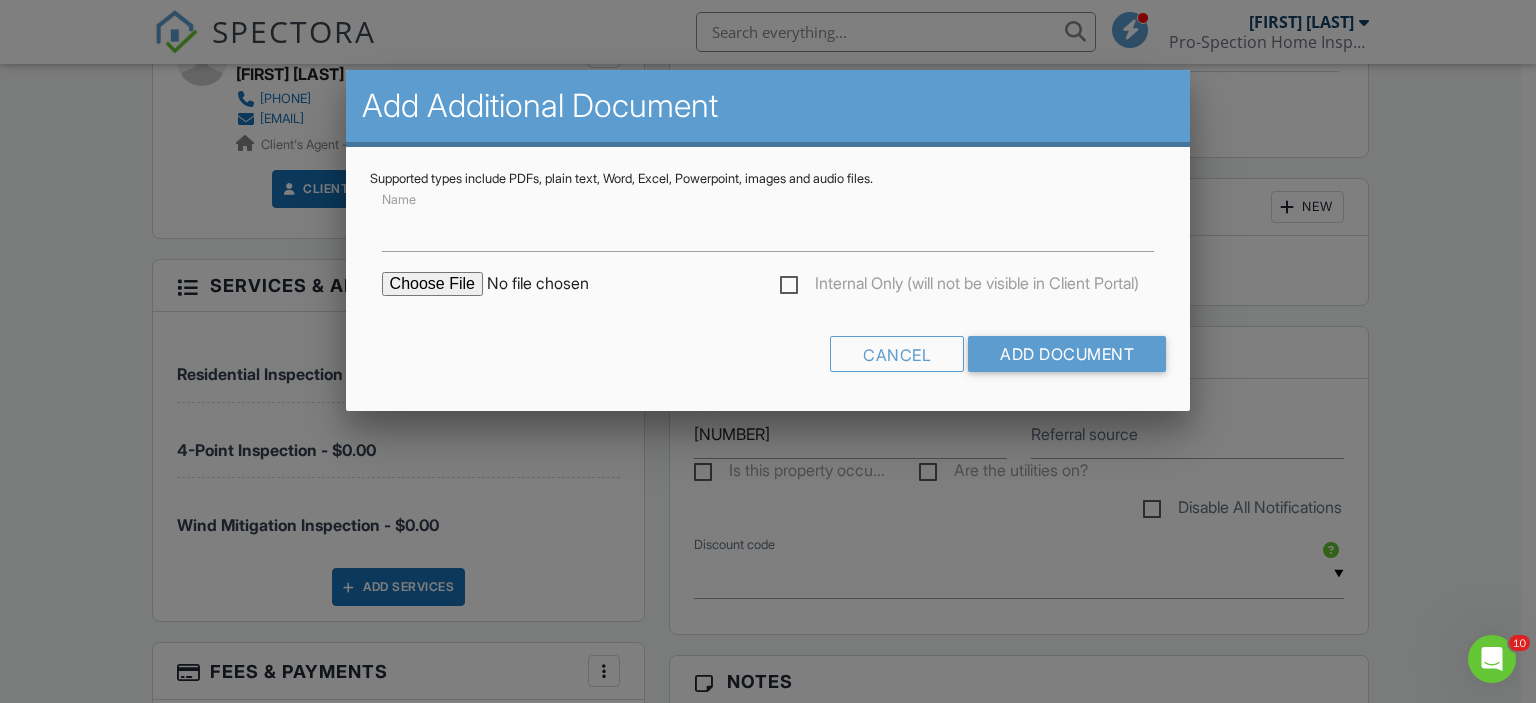 click at bounding box center (552, 284) 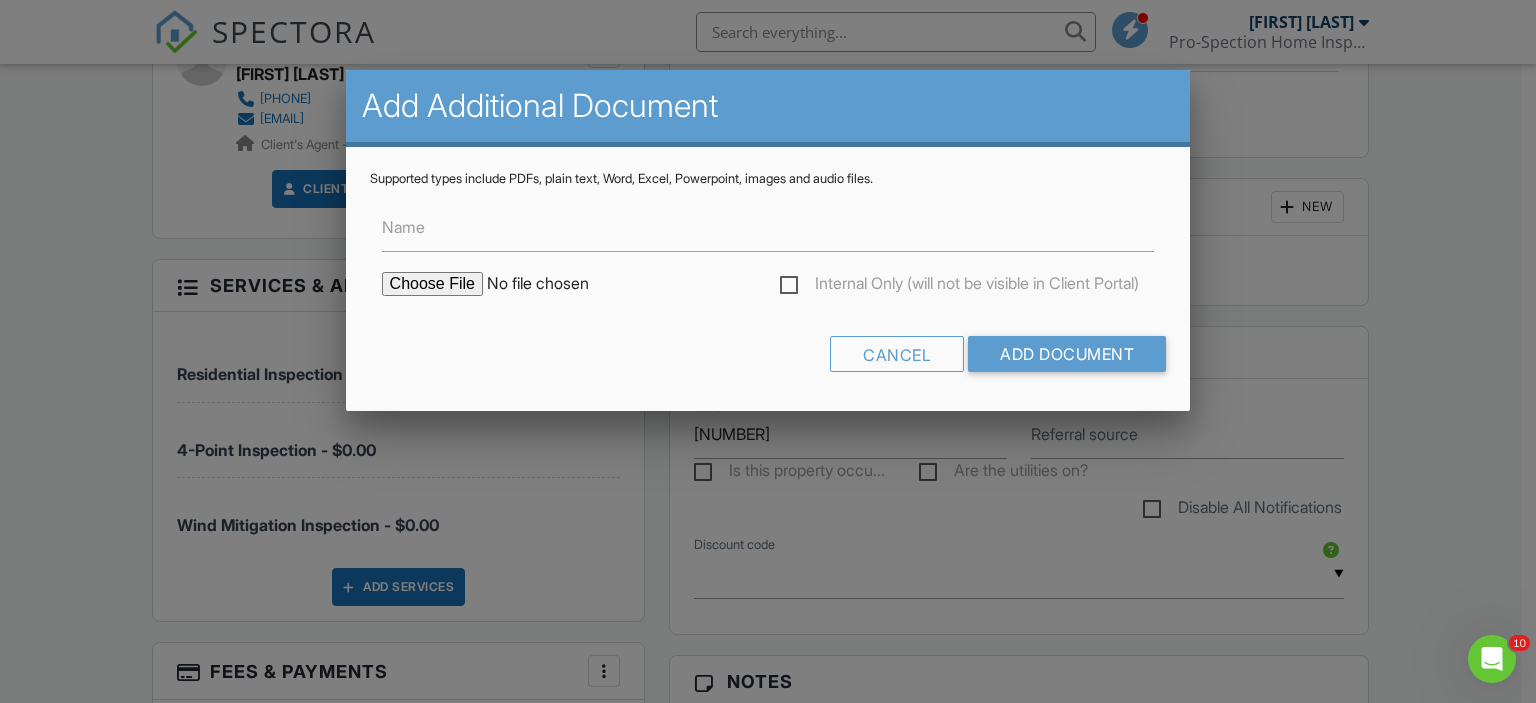 type on "C:\fakepath\Contractor_List 2024.docx" 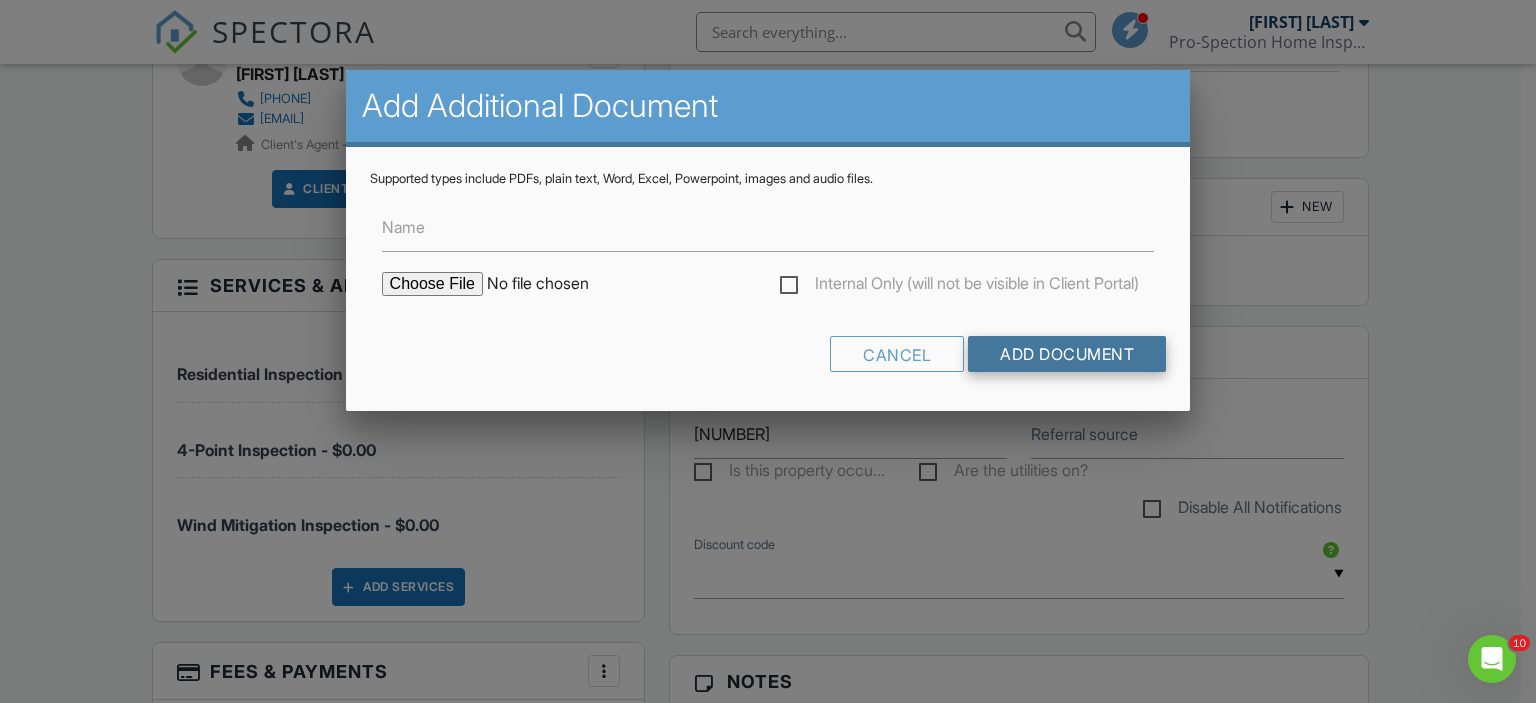click on "Add Document" at bounding box center [1067, 354] 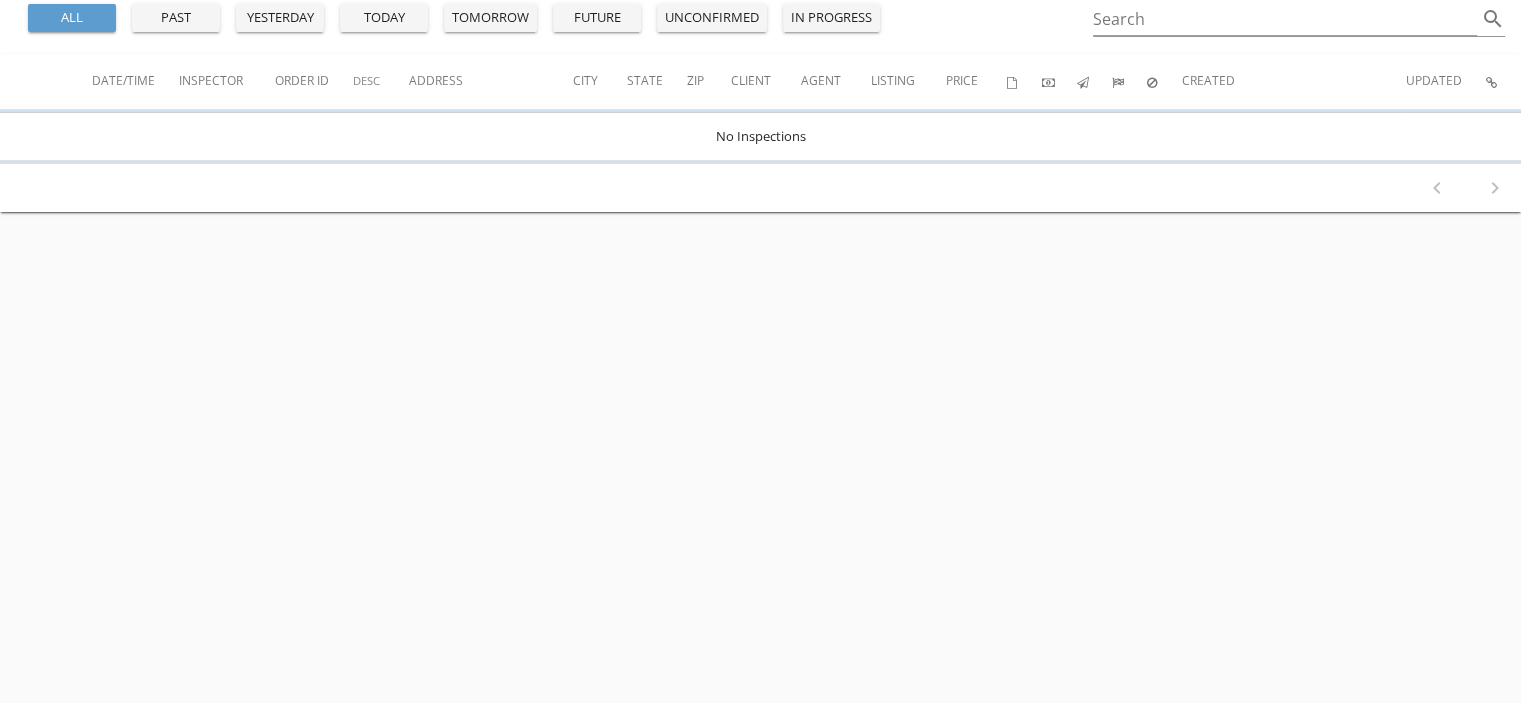 scroll, scrollTop: 215, scrollLeft: 0, axis: vertical 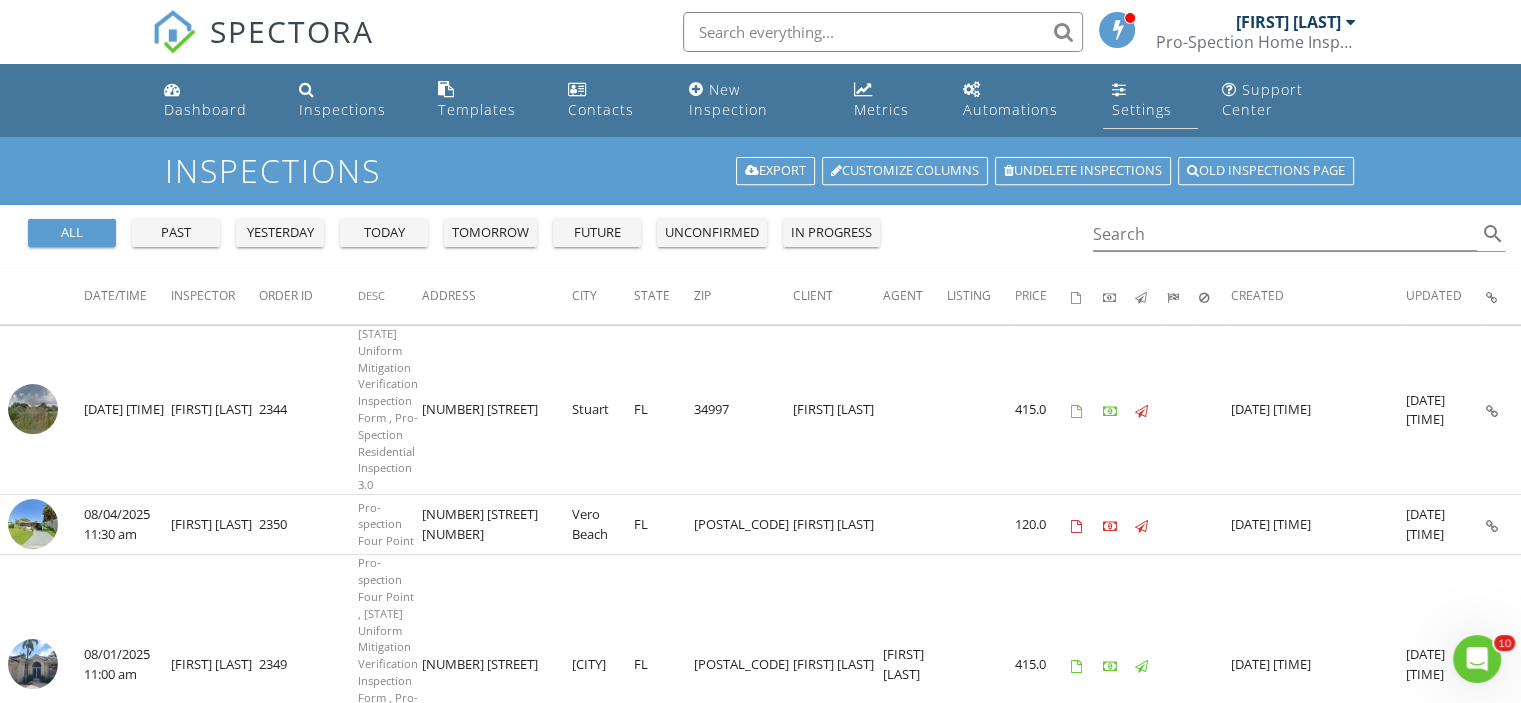 click on "Settings" at bounding box center [1150, 100] 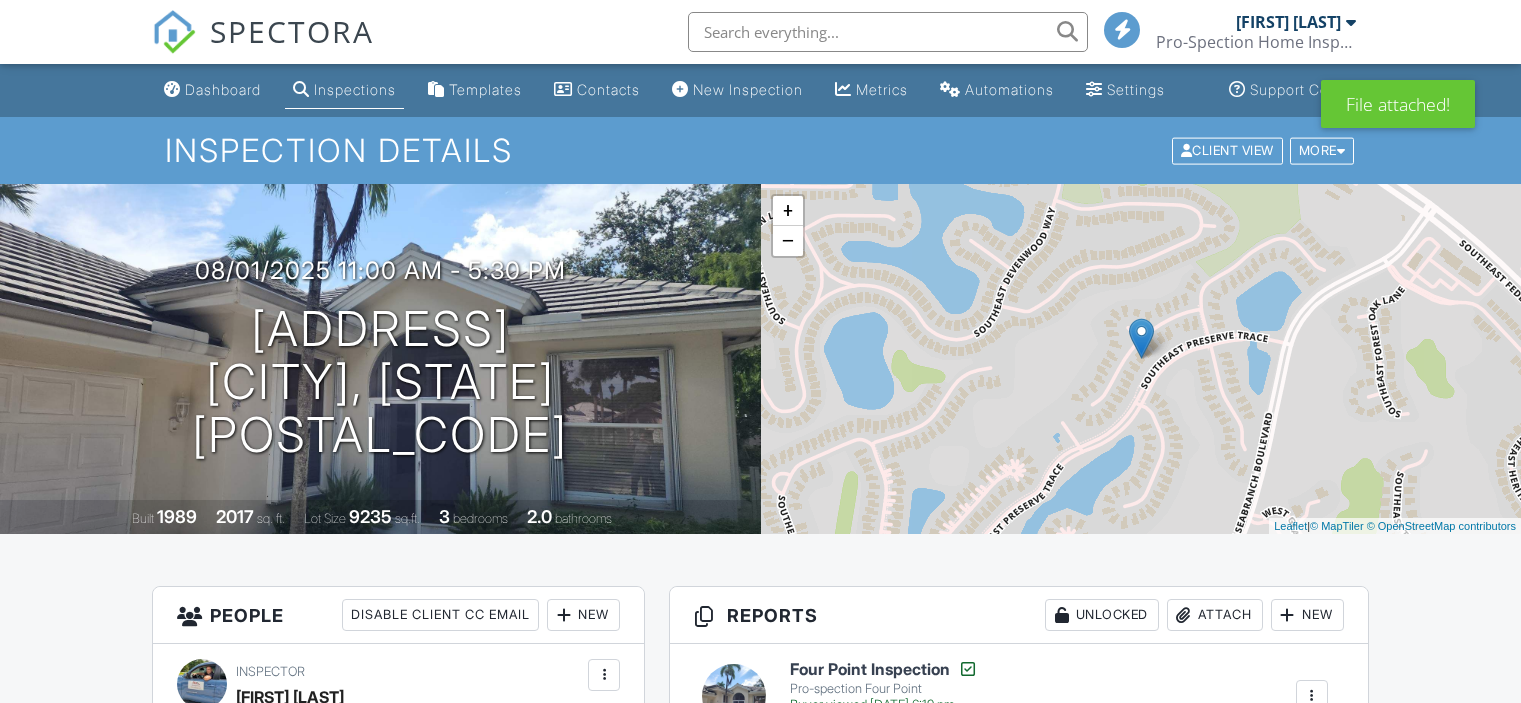 scroll, scrollTop: 0, scrollLeft: 0, axis: both 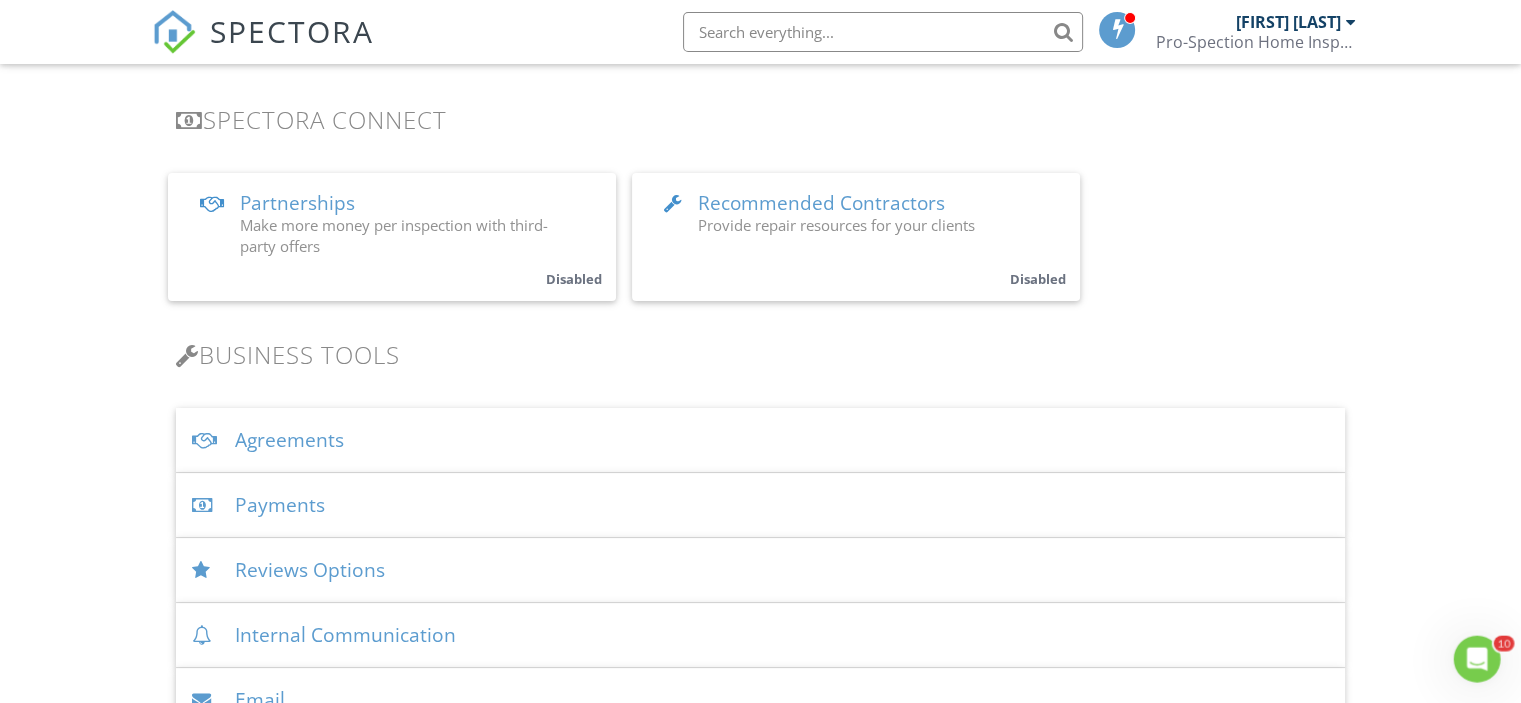 click on "Payments" at bounding box center (760, 505) 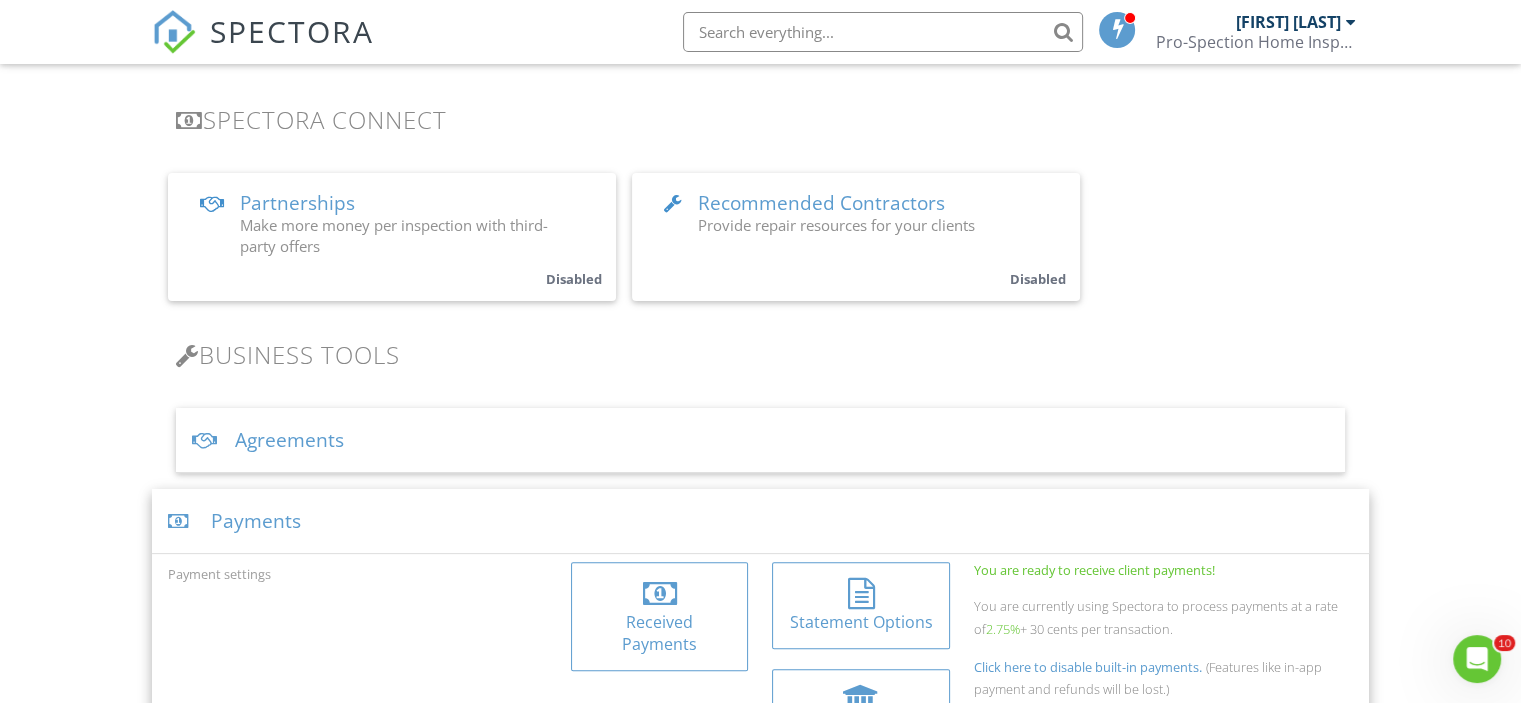 click on "Received Payments" at bounding box center (659, 633) 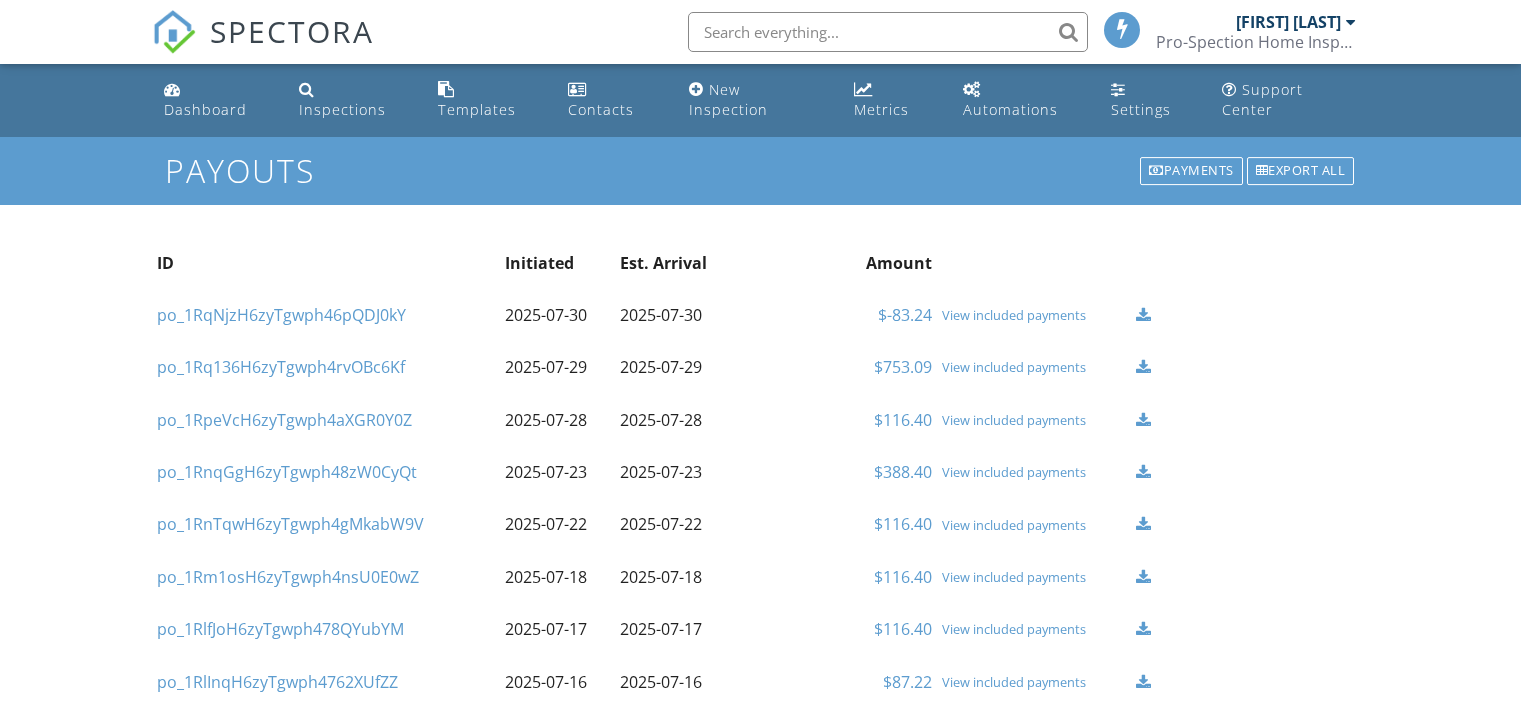scroll, scrollTop: 0, scrollLeft: 0, axis: both 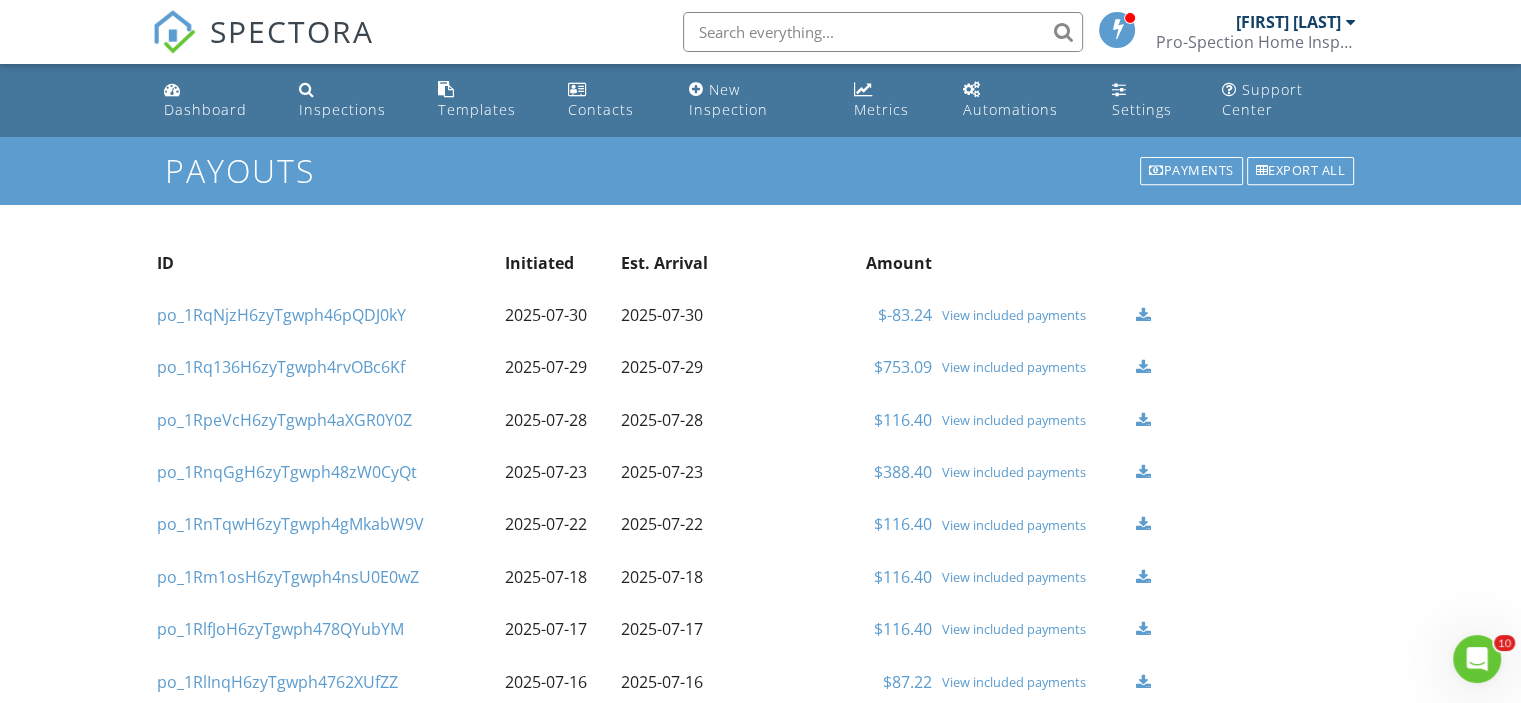 click on "$-83.24" at bounding box center (905, 315) 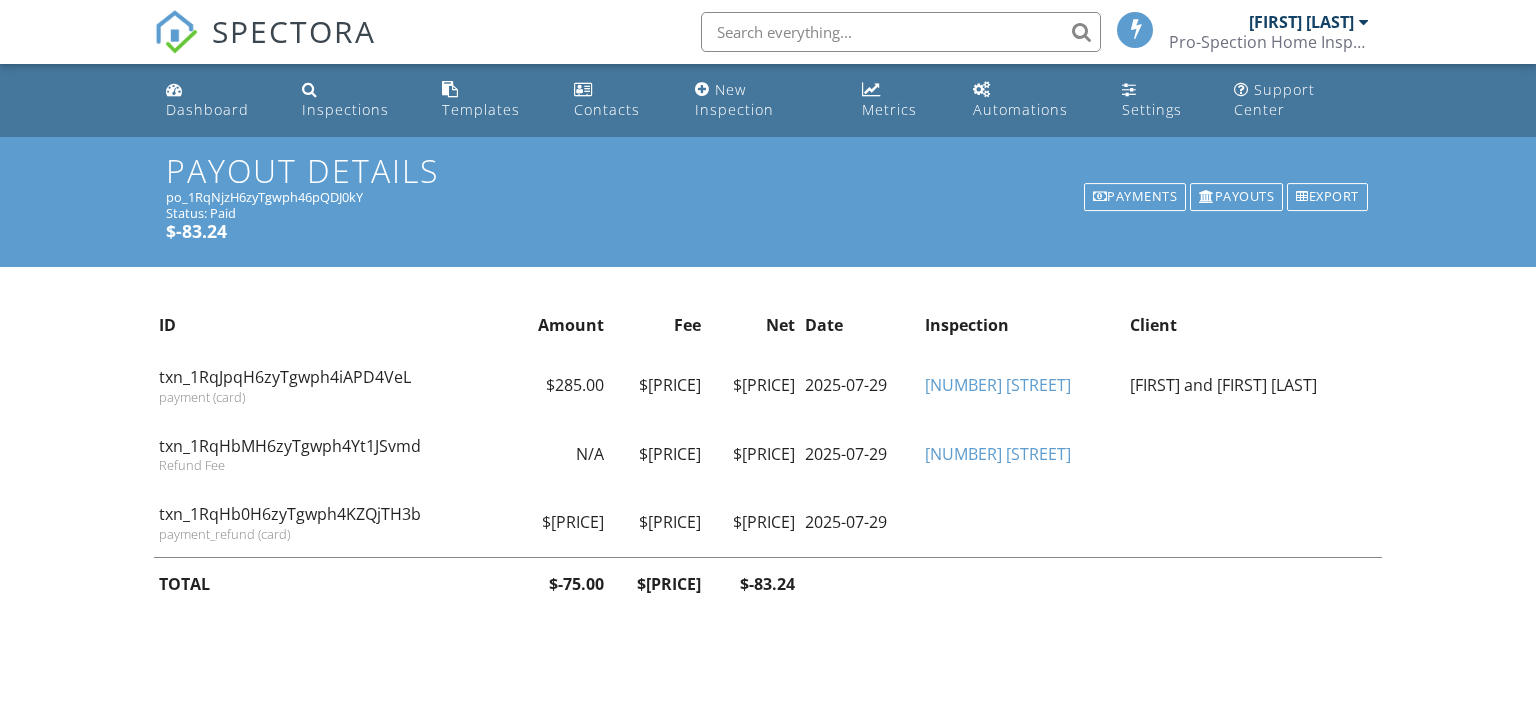 scroll, scrollTop: 0, scrollLeft: 0, axis: both 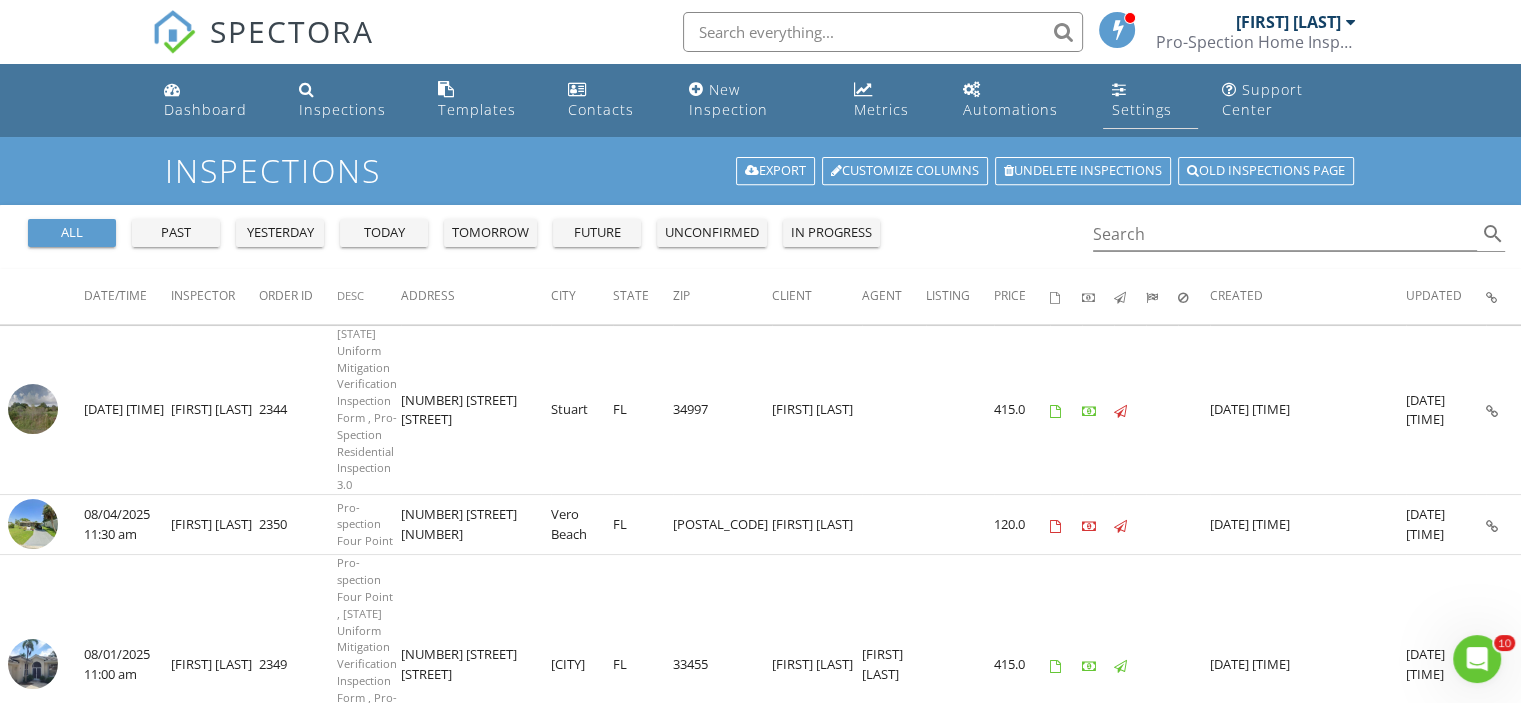click on "Settings" at bounding box center (1150, 100) 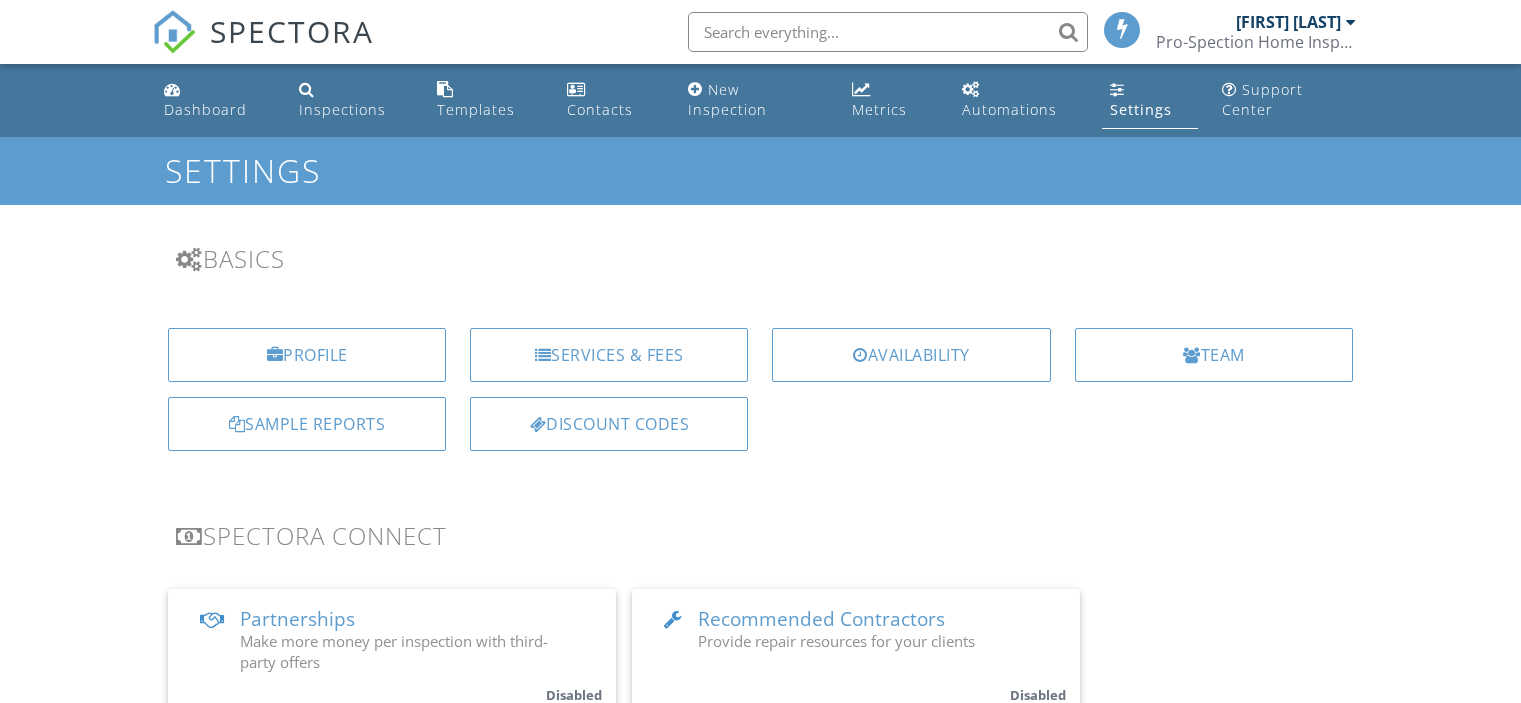 scroll, scrollTop: 0, scrollLeft: 0, axis: both 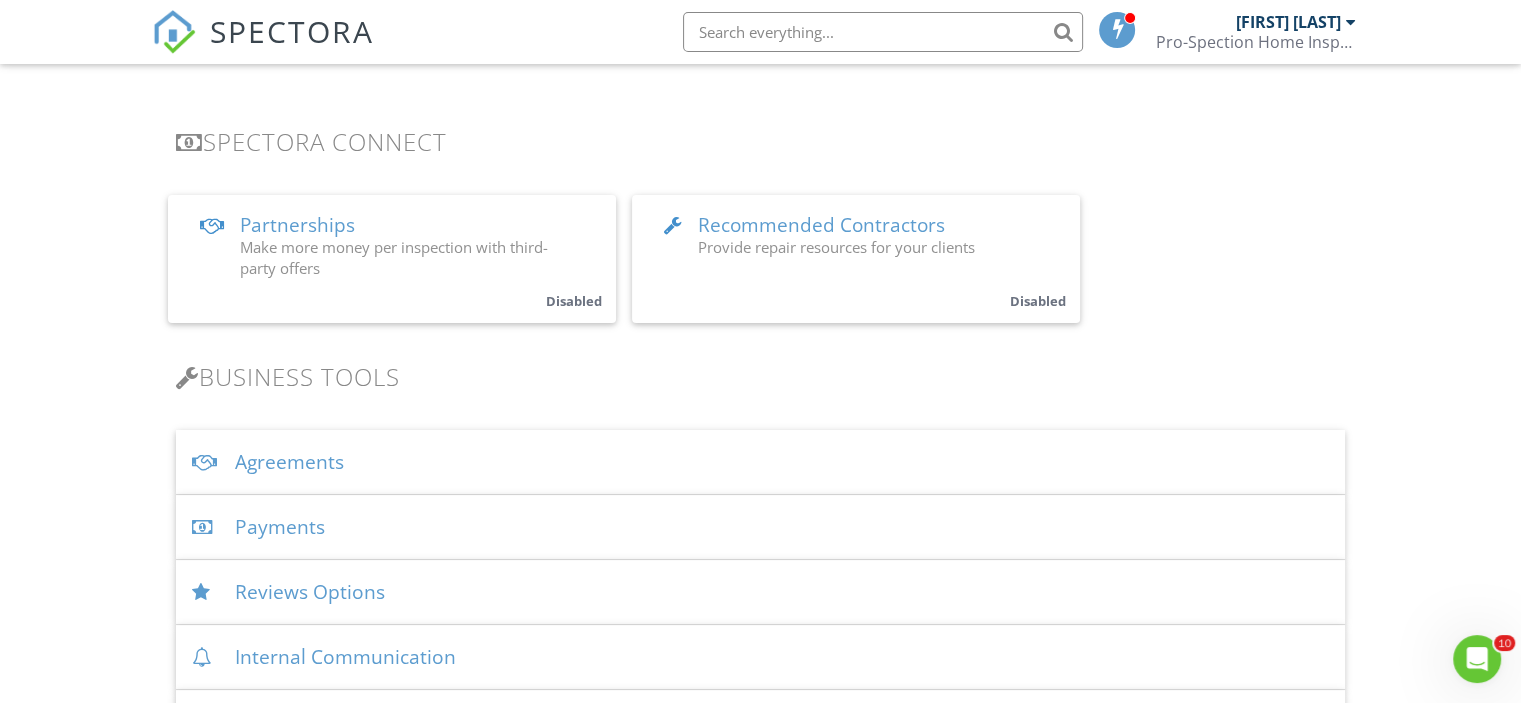 click on "Payments" at bounding box center (760, 527) 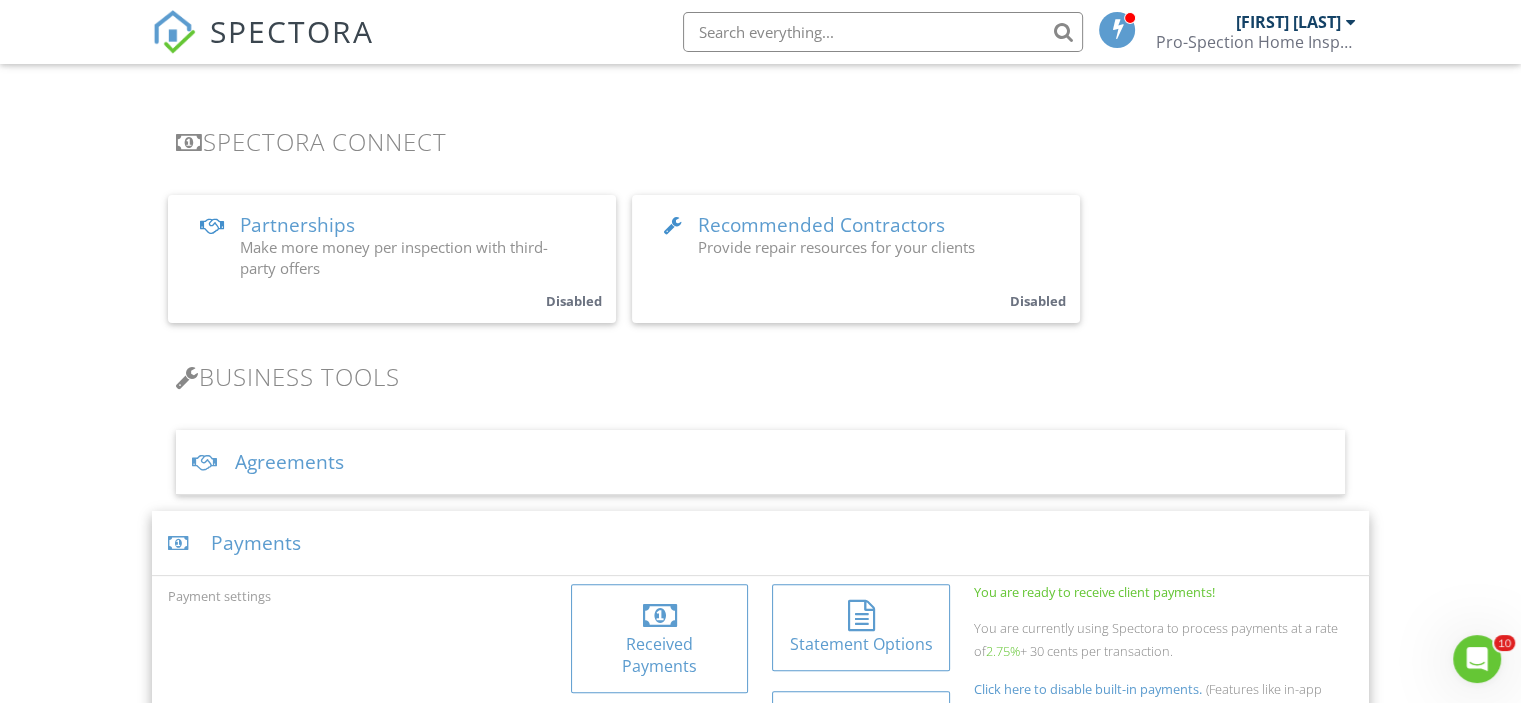 click on "Received Payments" at bounding box center (659, 655) 